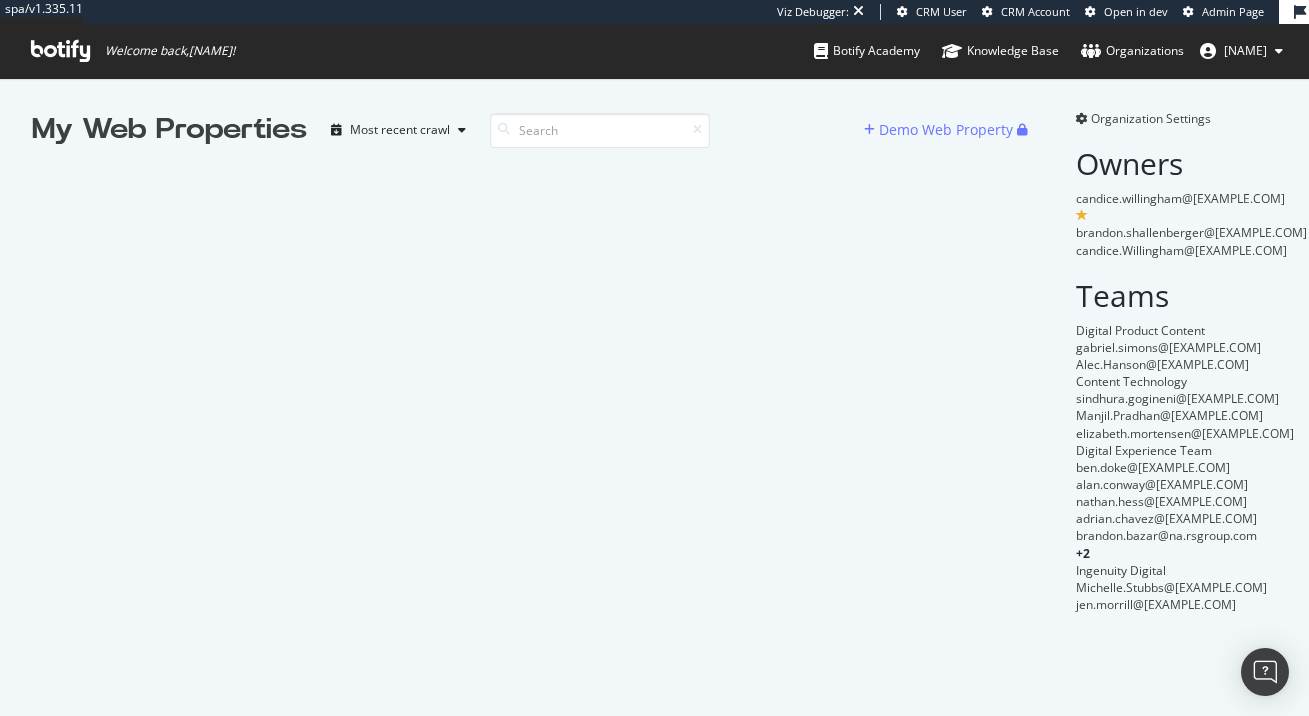 scroll, scrollTop: 0, scrollLeft: 0, axis: both 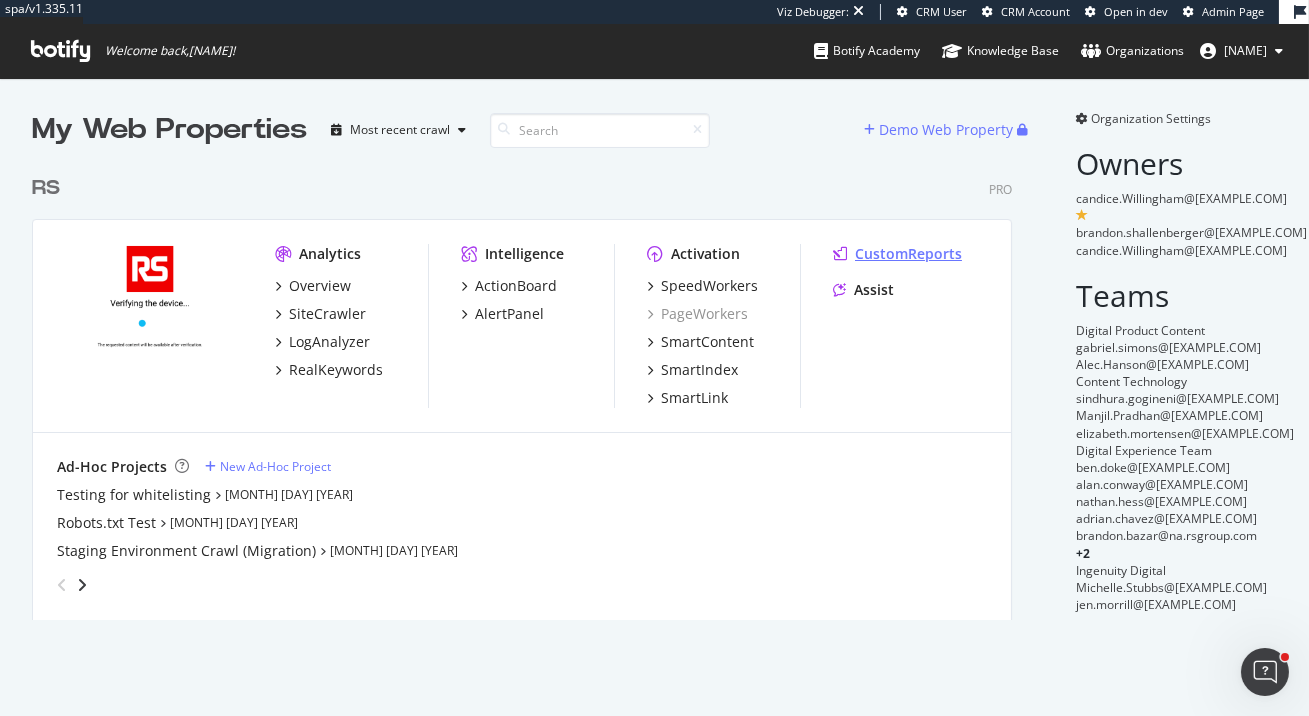 click on "CustomReports" at bounding box center [908, 254] 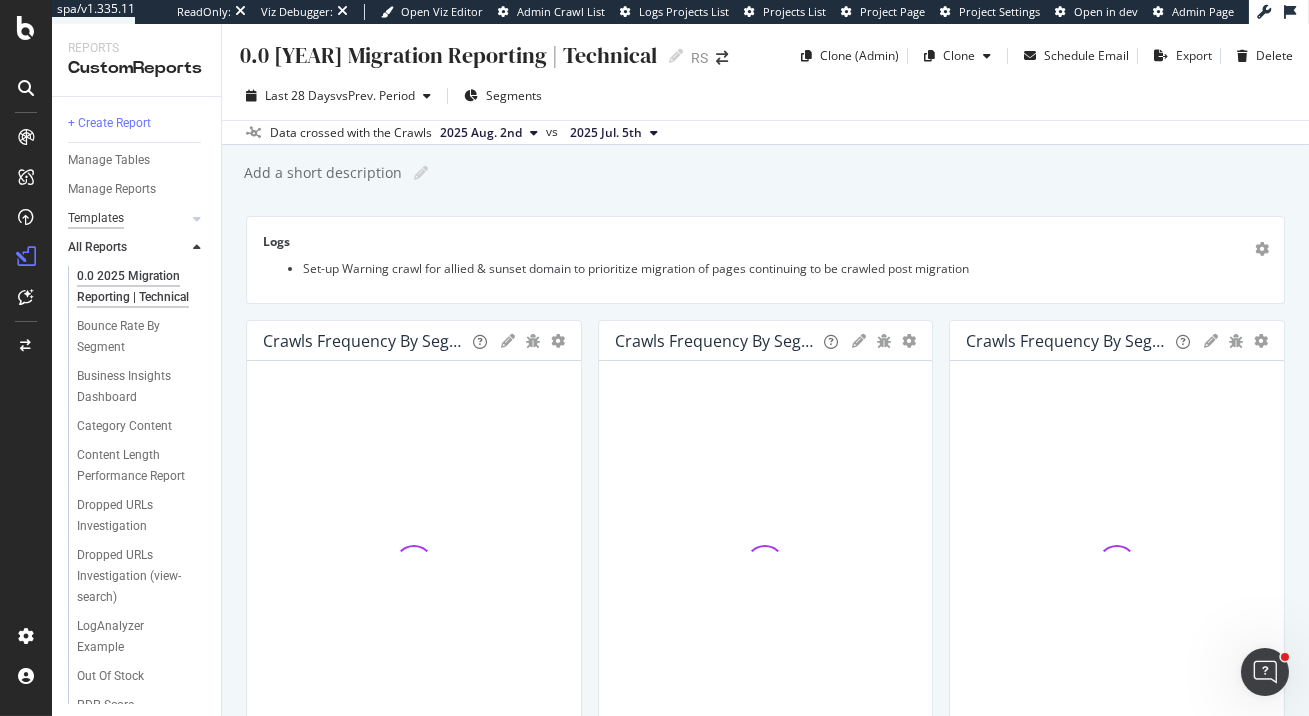 click on "Templates" at bounding box center [96, 218] 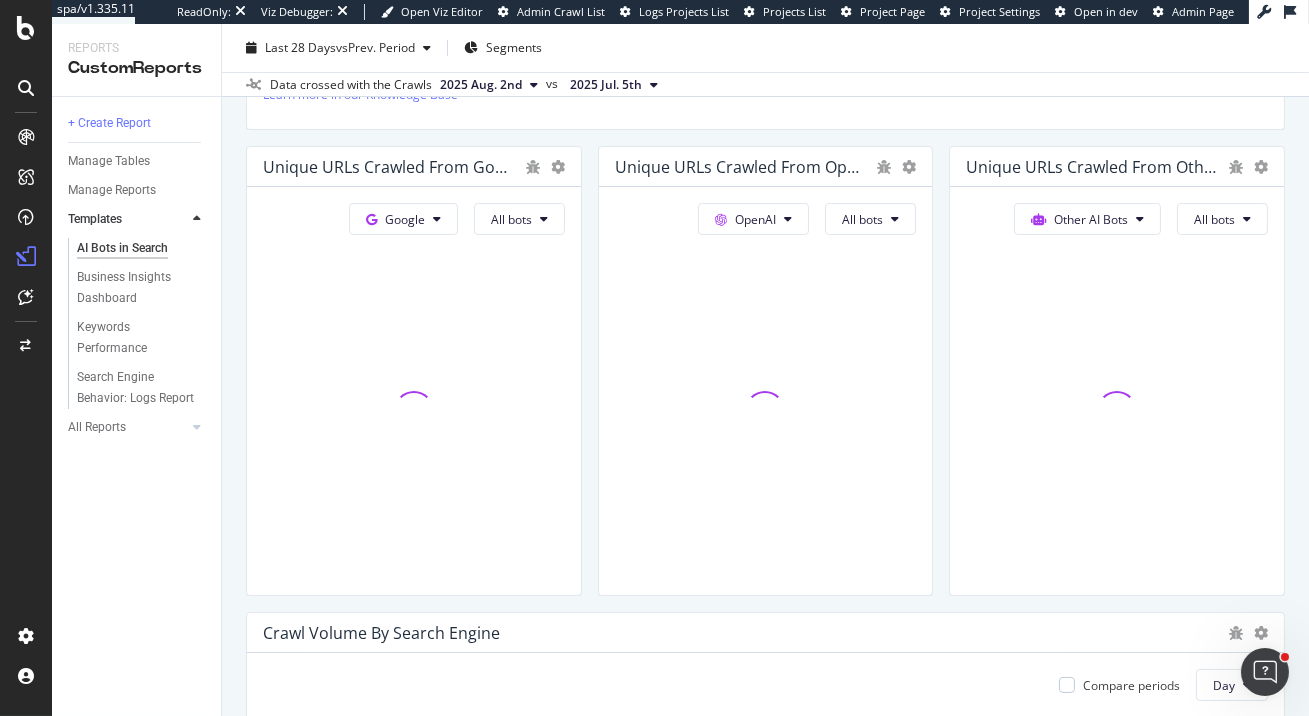scroll, scrollTop: 570, scrollLeft: 0, axis: vertical 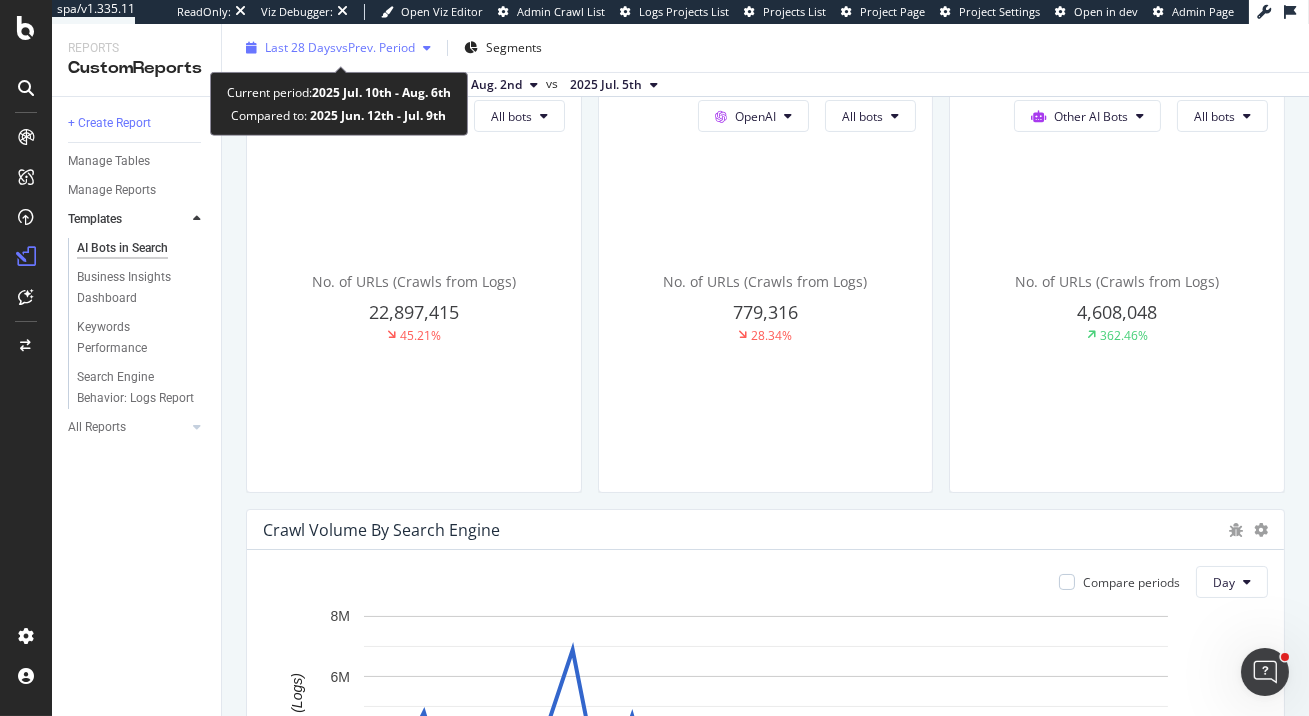 click on "vs  Prev. Period" at bounding box center (375, 47) 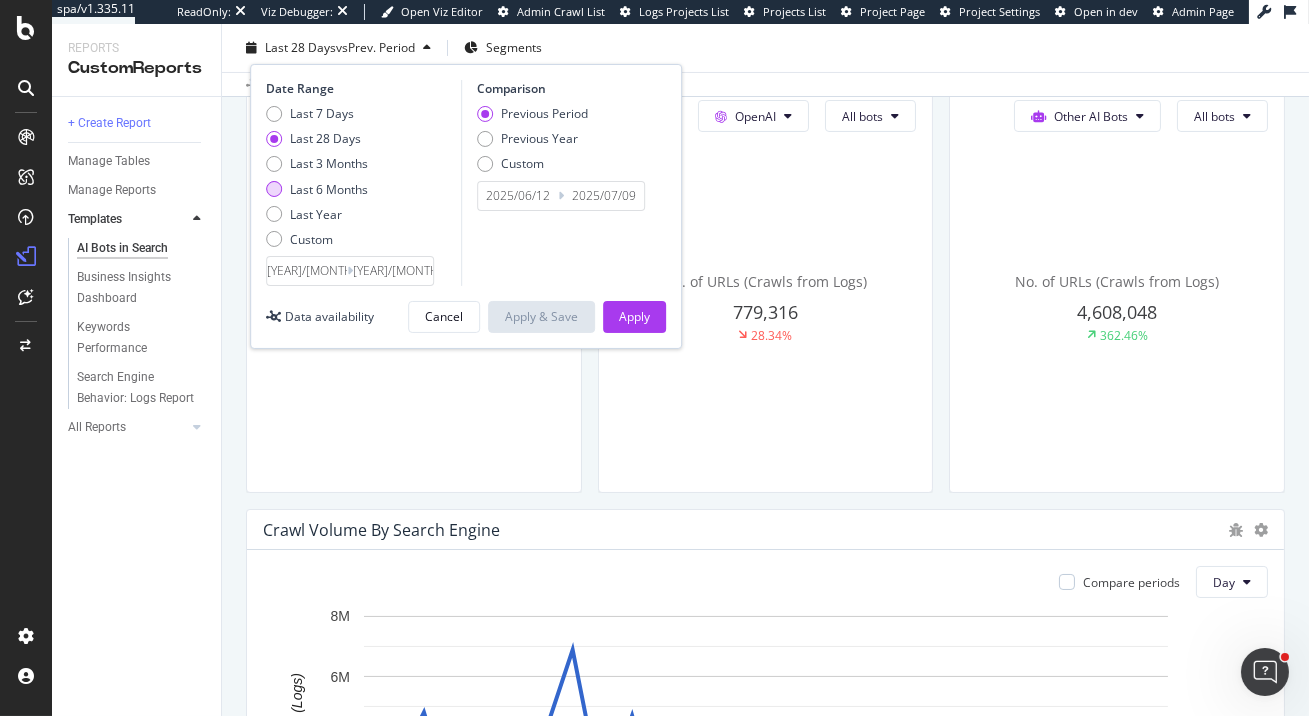 click on "Last 6 Months" at bounding box center (329, 189) 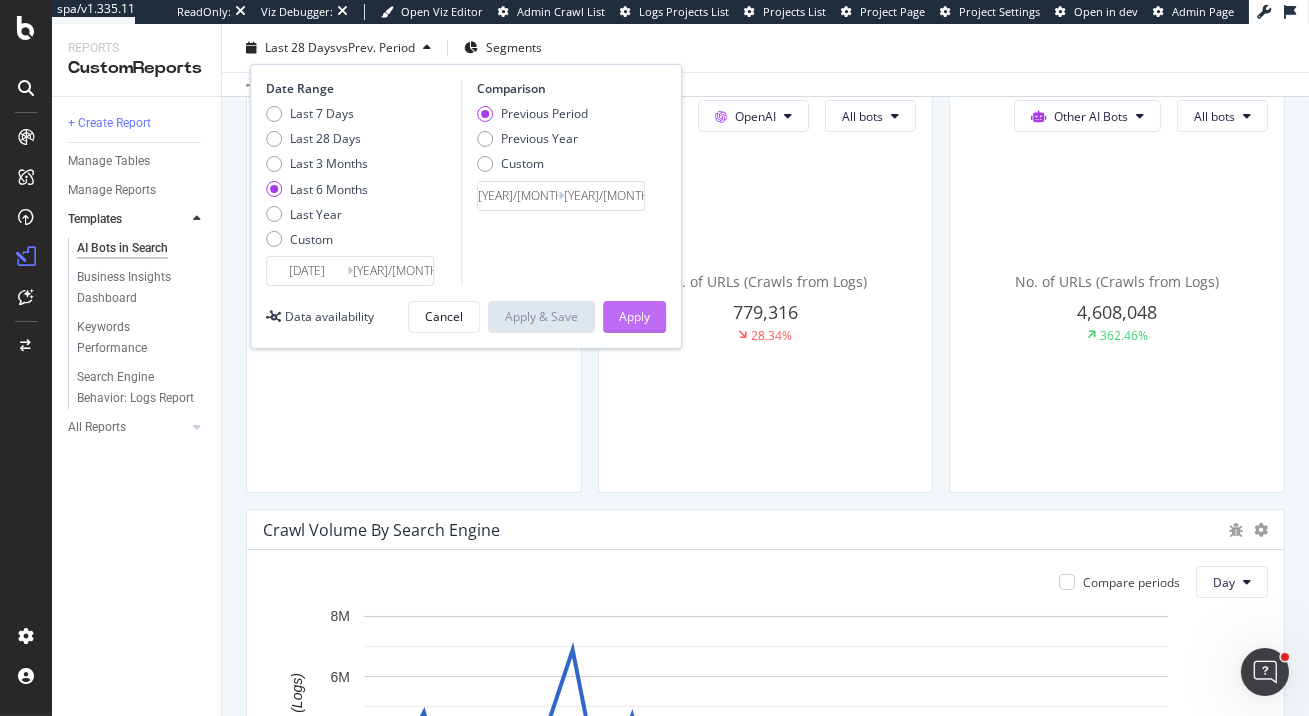 click on "Apply" at bounding box center (634, 317) 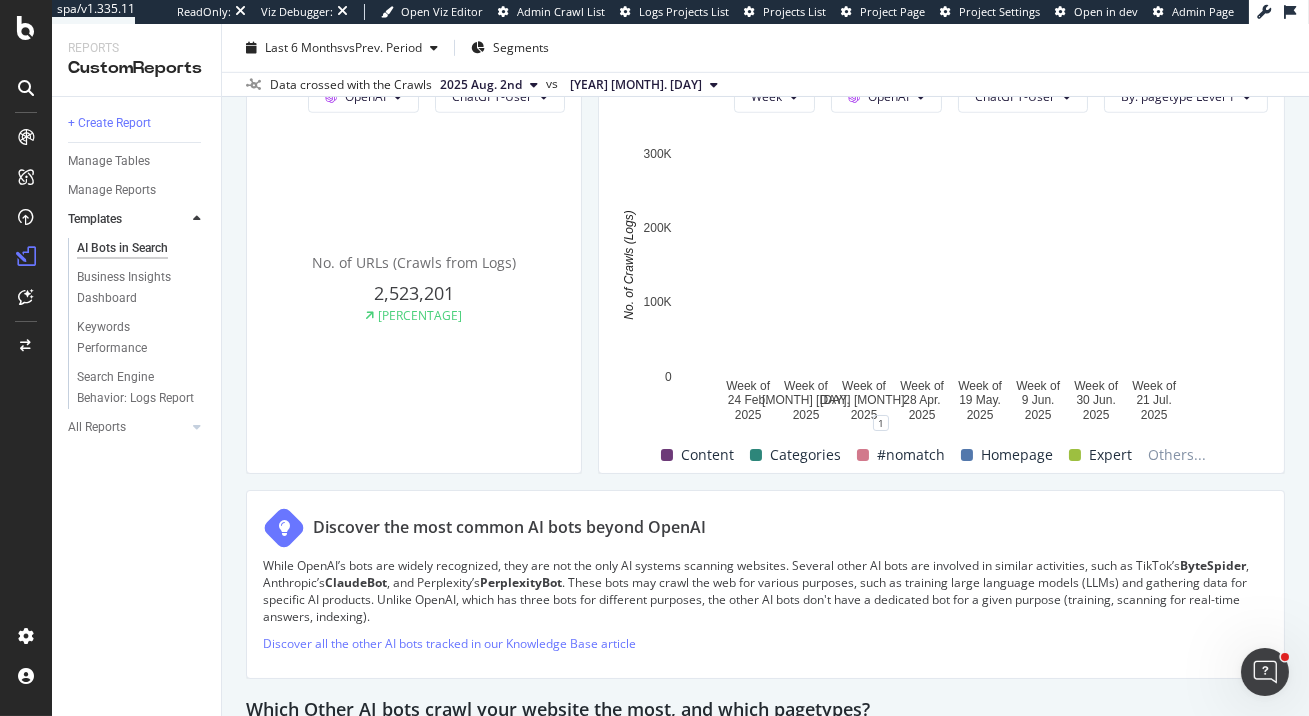 scroll, scrollTop: 2414, scrollLeft: 0, axis: vertical 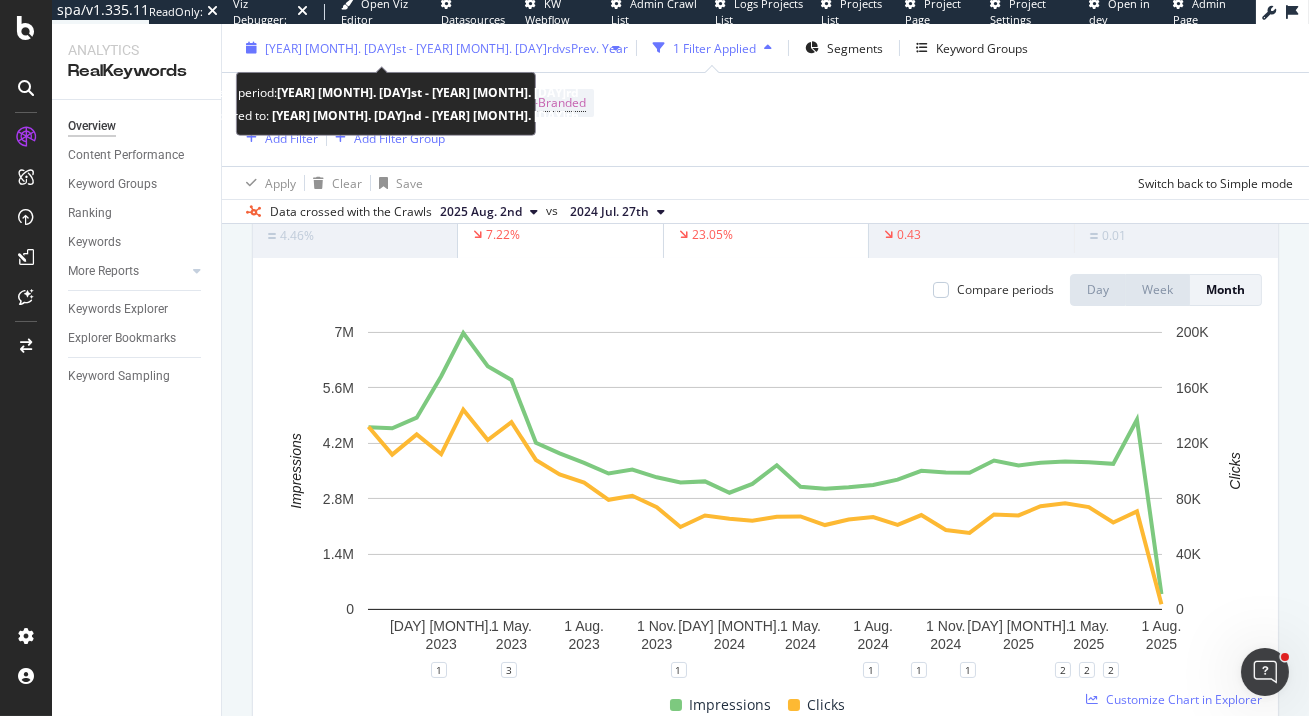 click on "2022 Nov. 1st - 2025 Aug. 3rd" at bounding box center (412, 47) 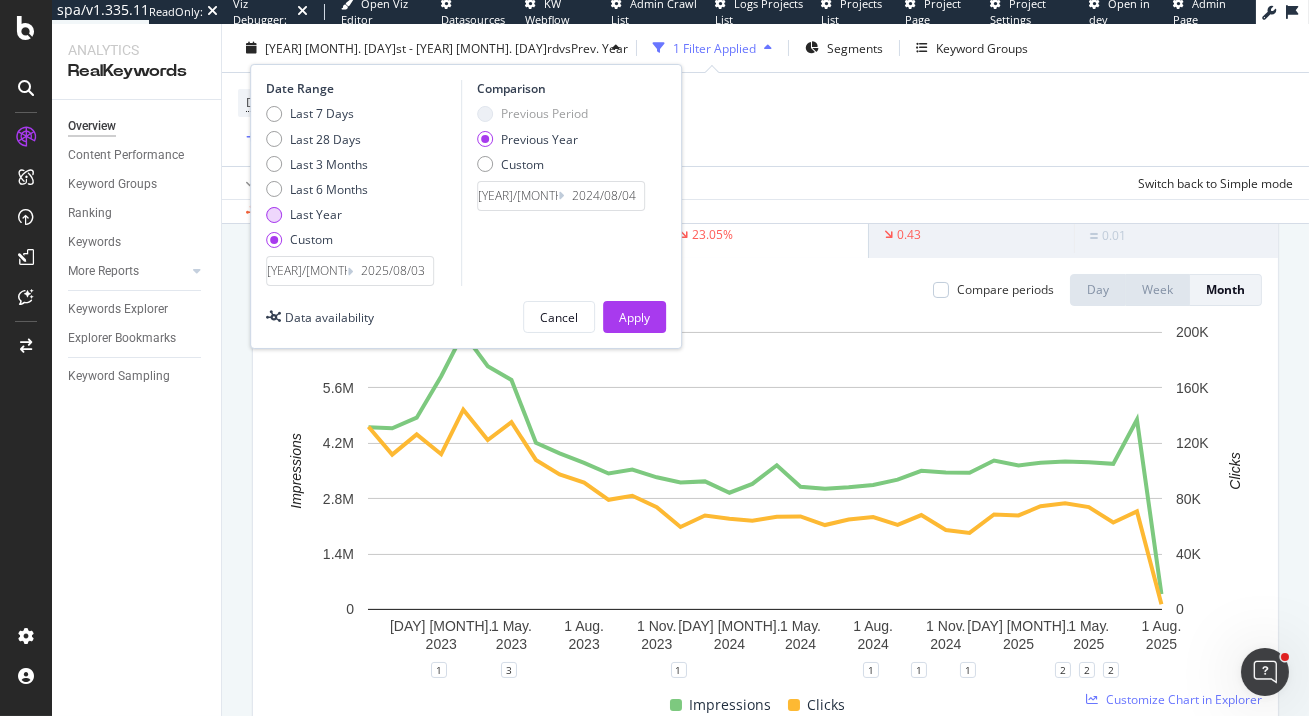 click on "Last Year" at bounding box center (316, 214) 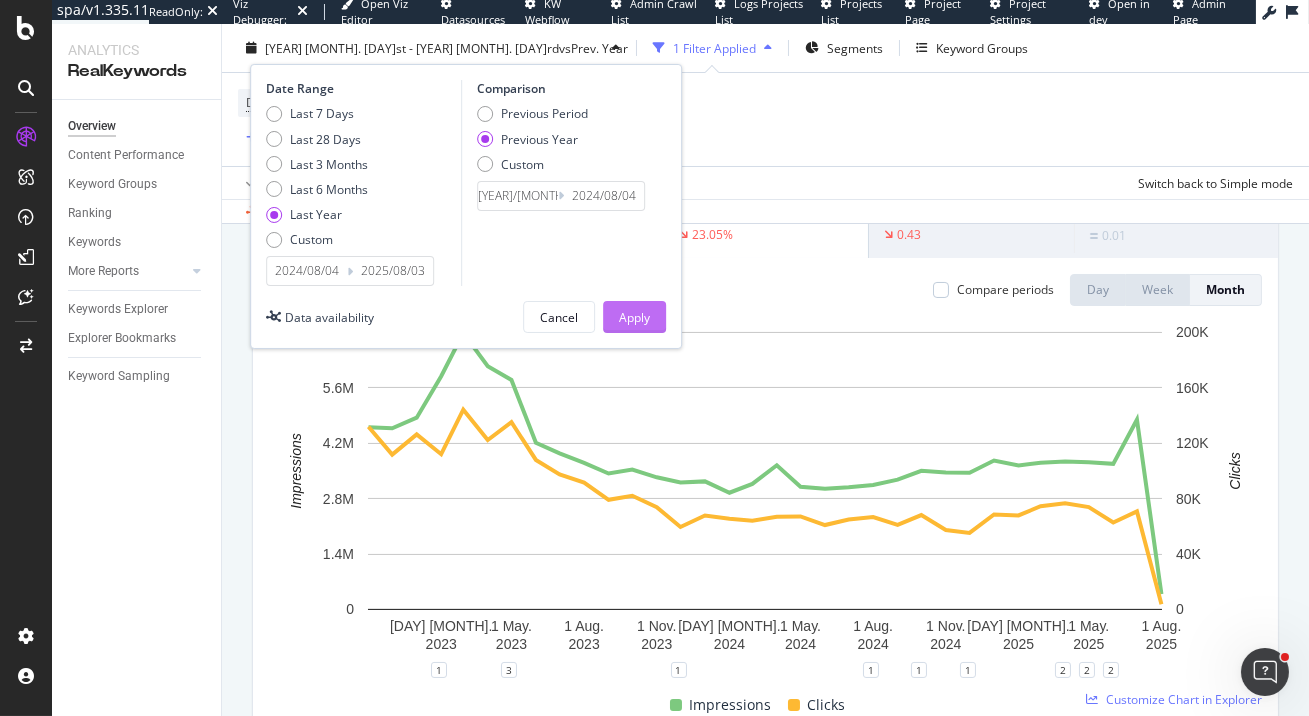 click on "Apply" at bounding box center (634, 316) 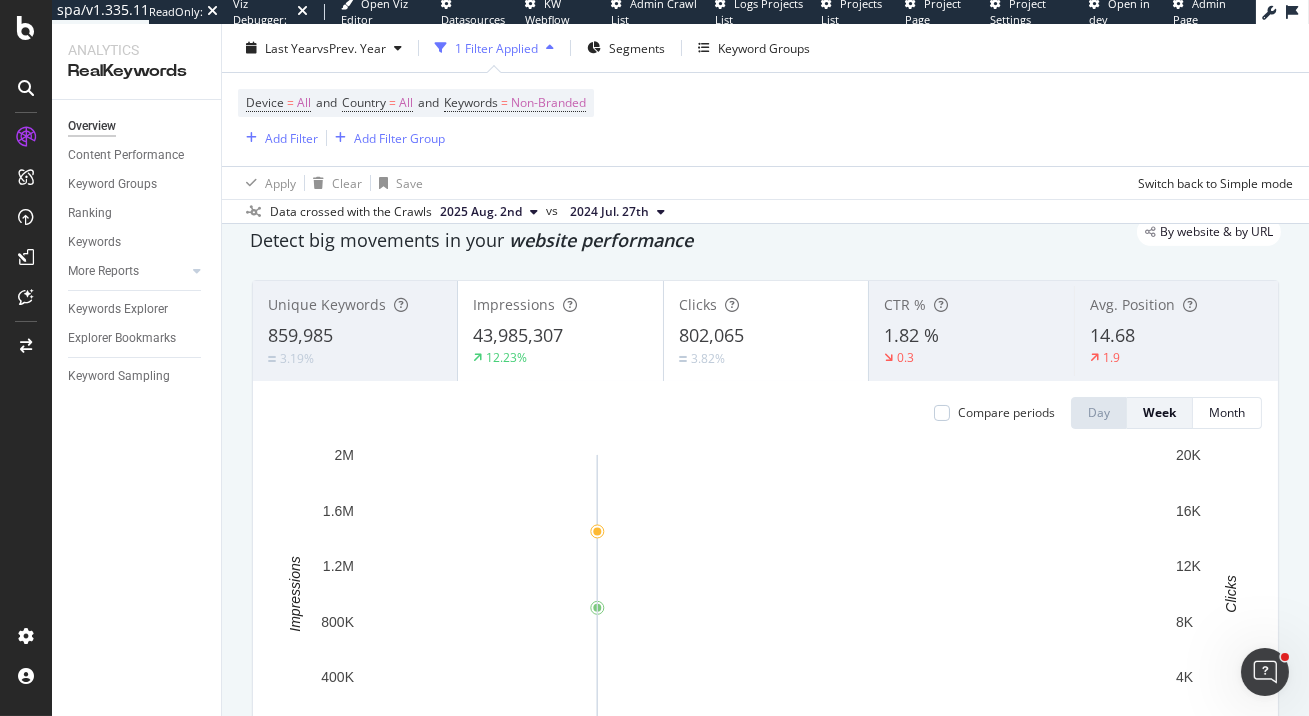 scroll, scrollTop: 91, scrollLeft: 0, axis: vertical 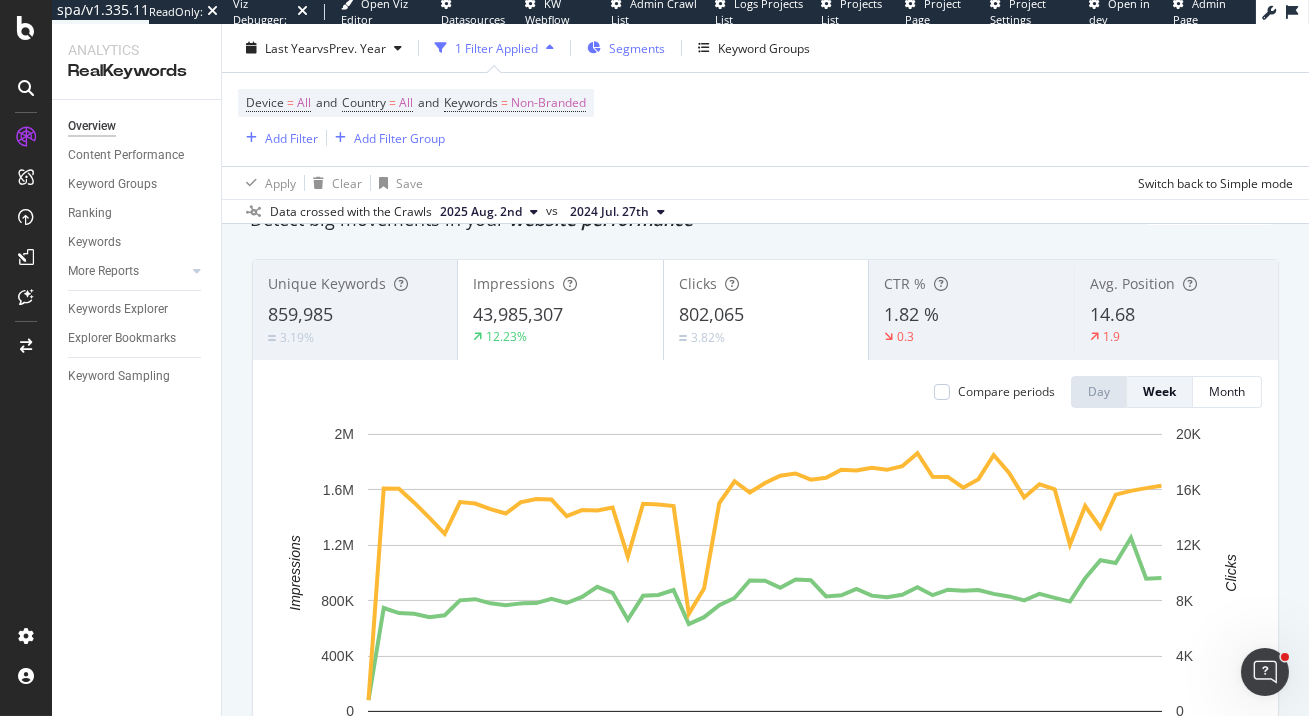 click on "Segments" at bounding box center [637, 47] 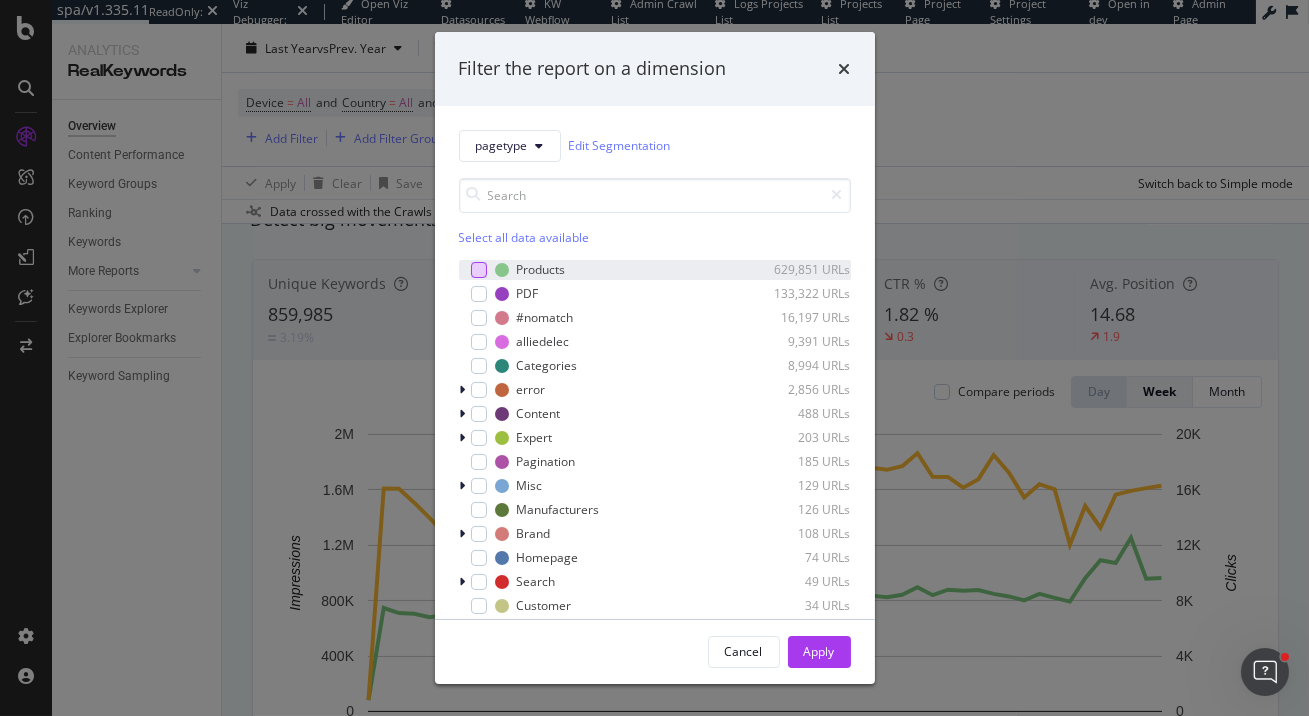 click at bounding box center [479, 270] 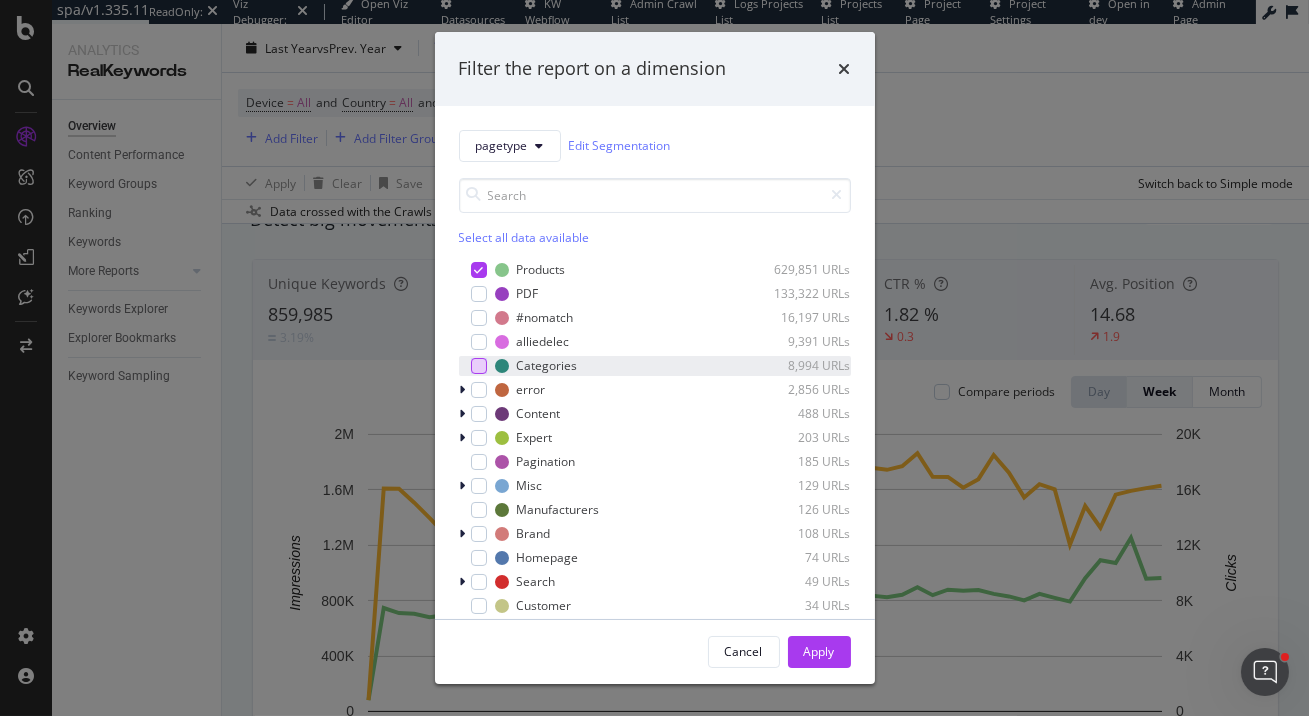 click at bounding box center [479, 366] 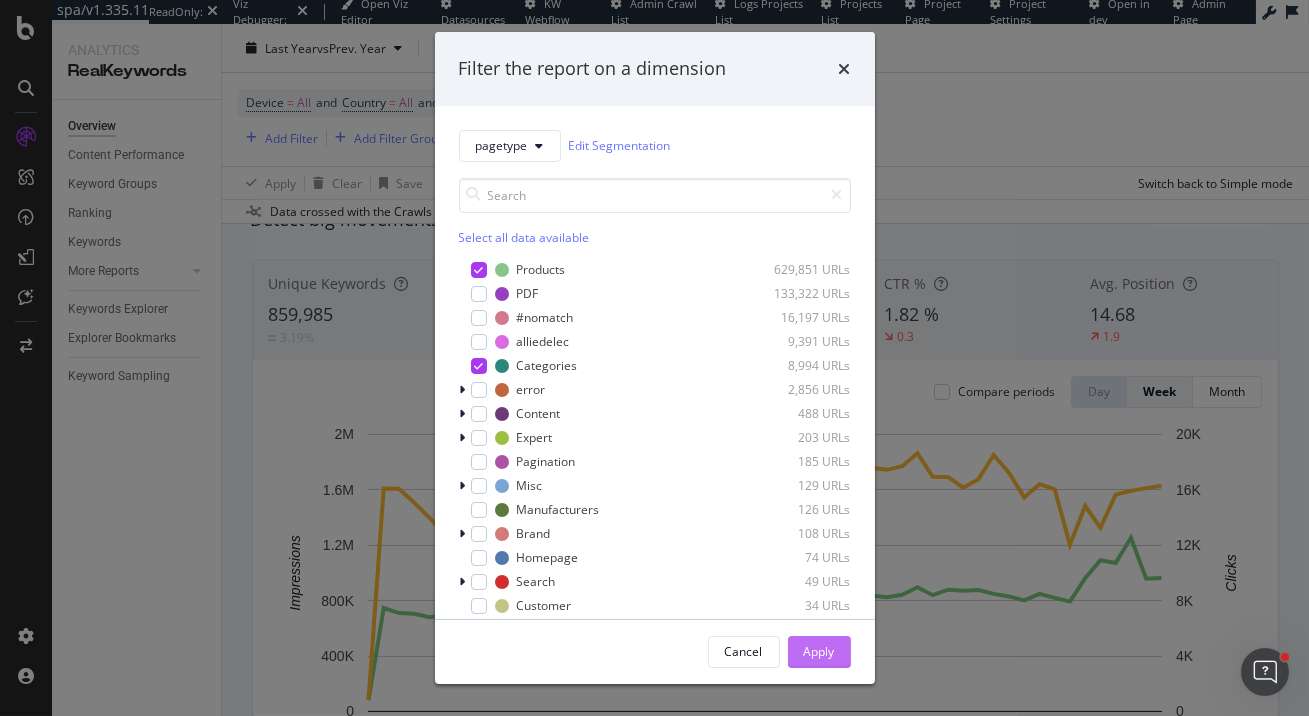 click on "Apply" at bounding box center (819, 651) 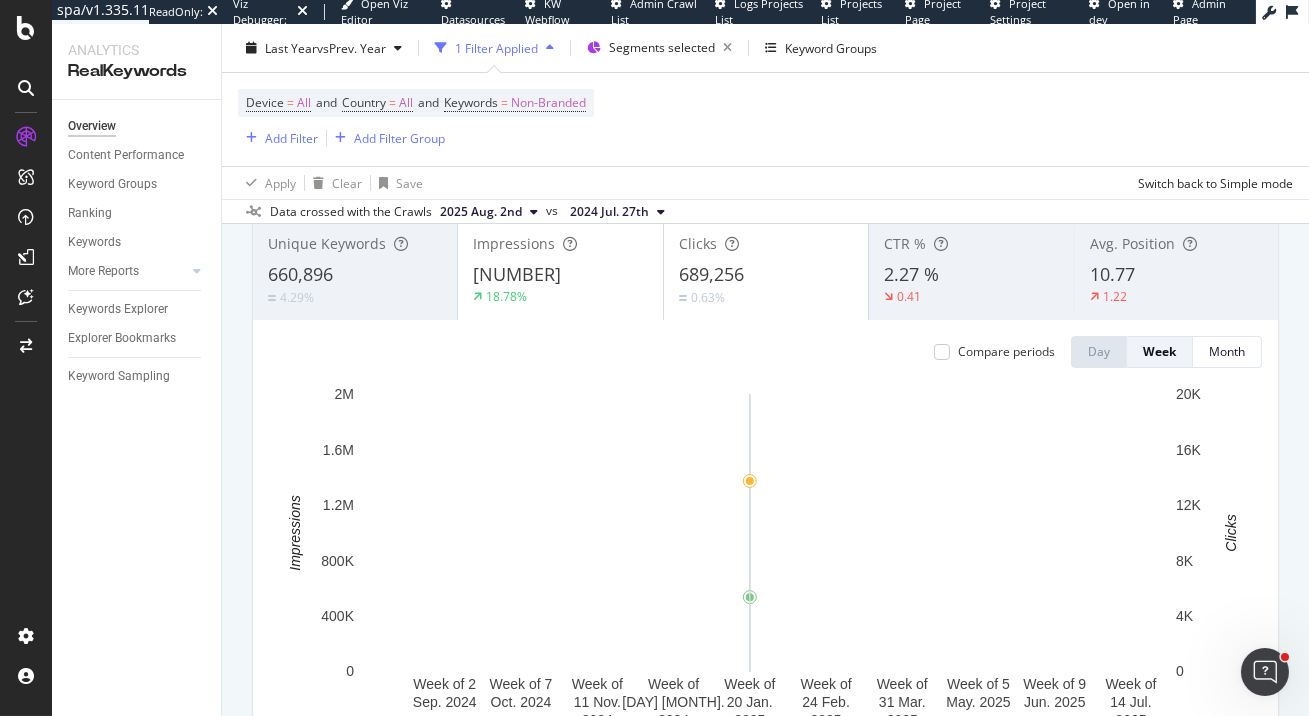 scroll, scrollTop: 215, scrollLeft: 0, axis: vertical 